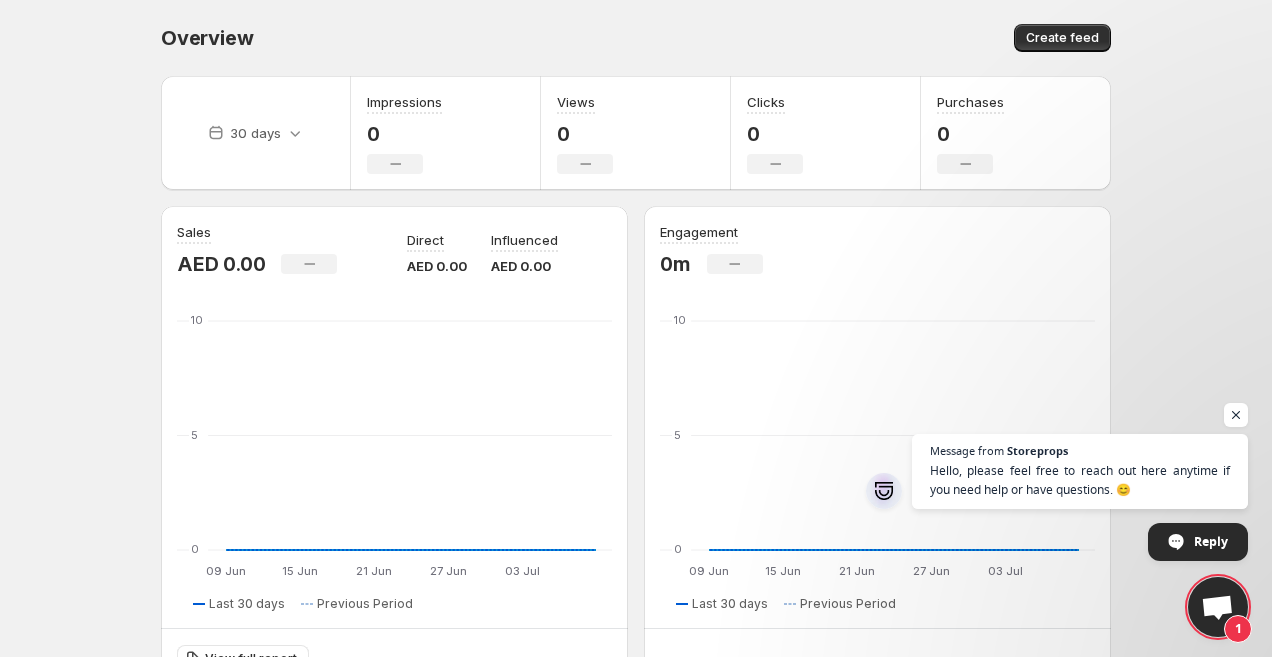 scroll, scrollTop: 0, scrollLeft: 0, axis: both 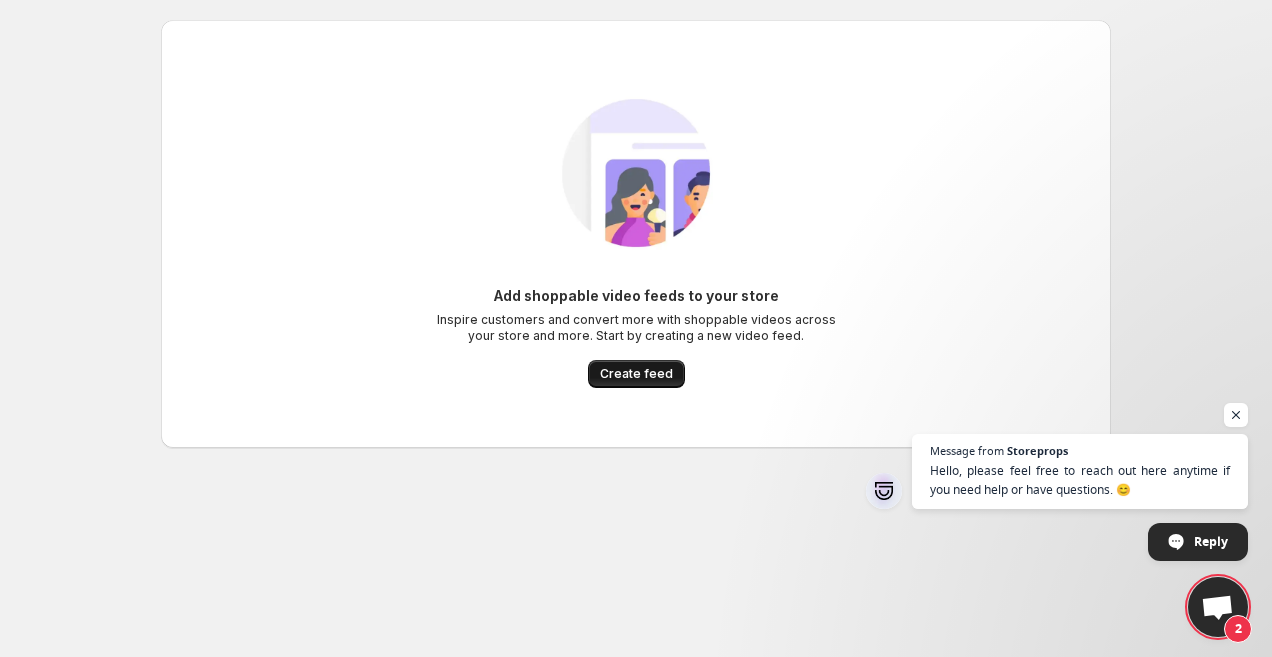 click on "Create feed" at bounding box center [636, 374] 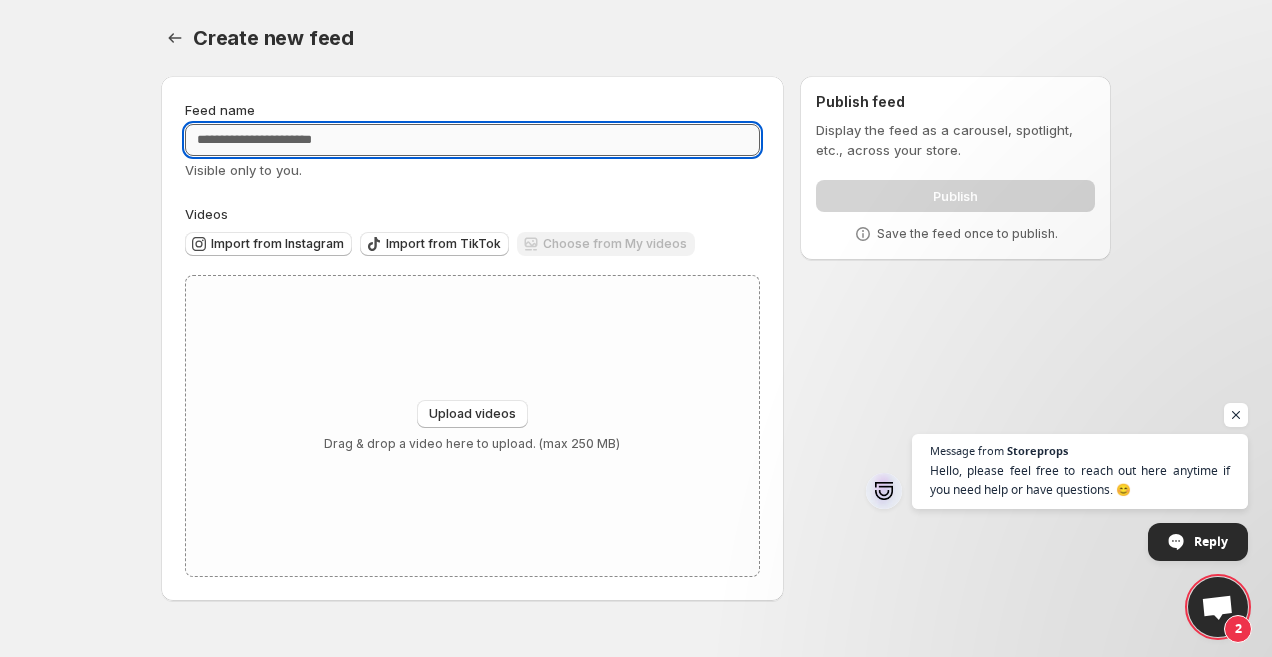 click on "Feed name" at bounding box center (472, 140) 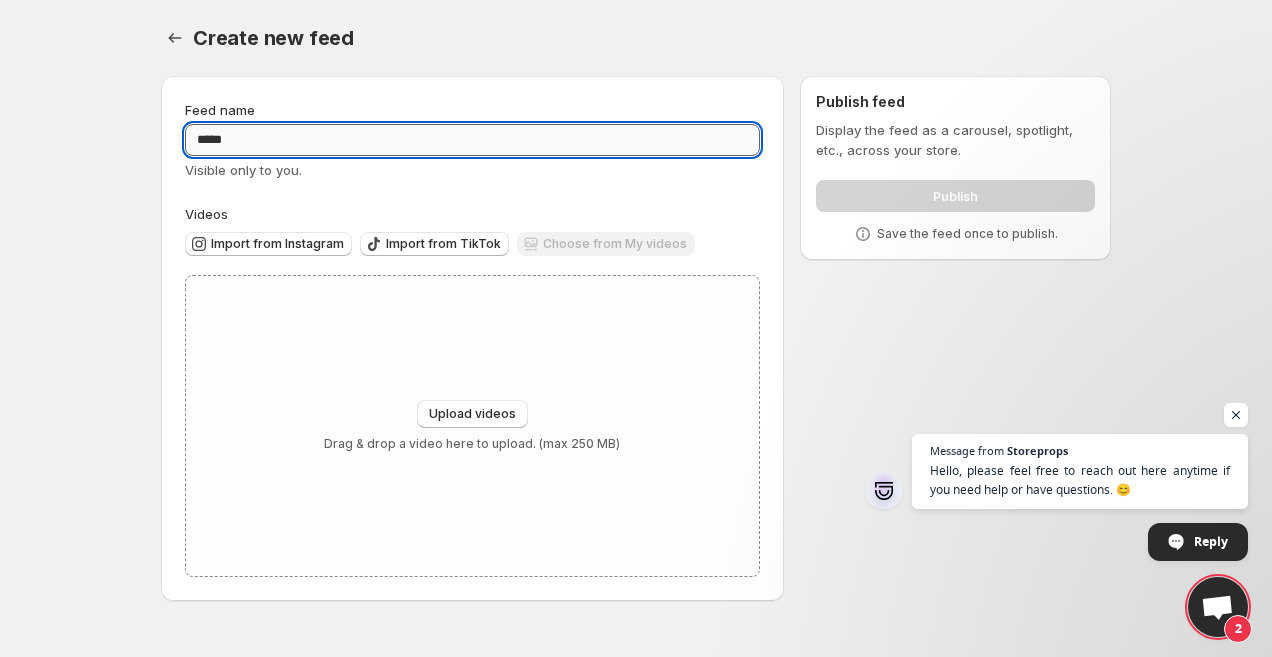click on "*****" at bounding box center [472, 140] 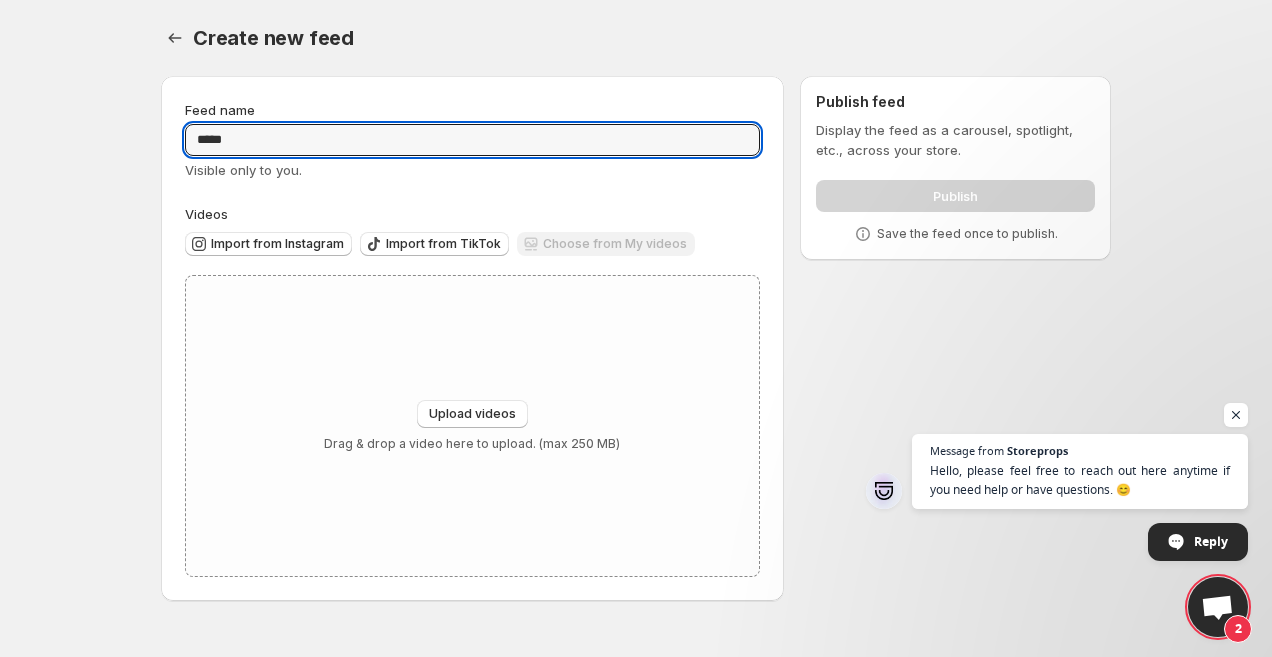type on "*****" 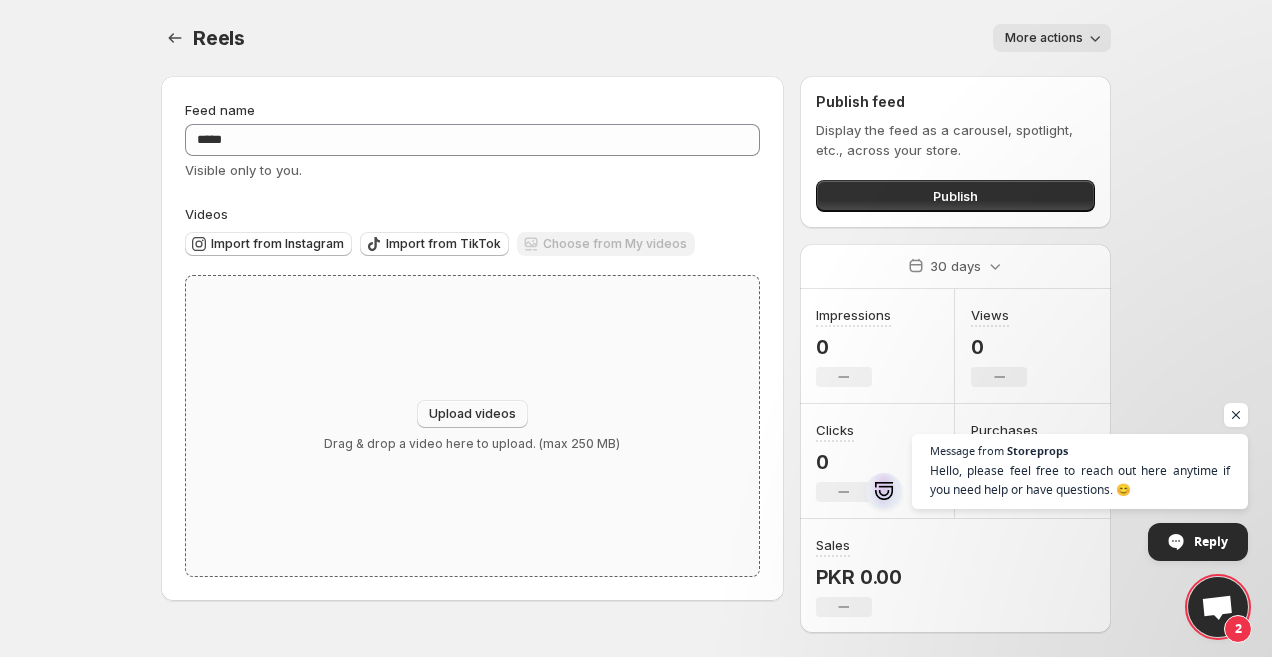 click on "Upload videos" at bounding box center [472, 414] 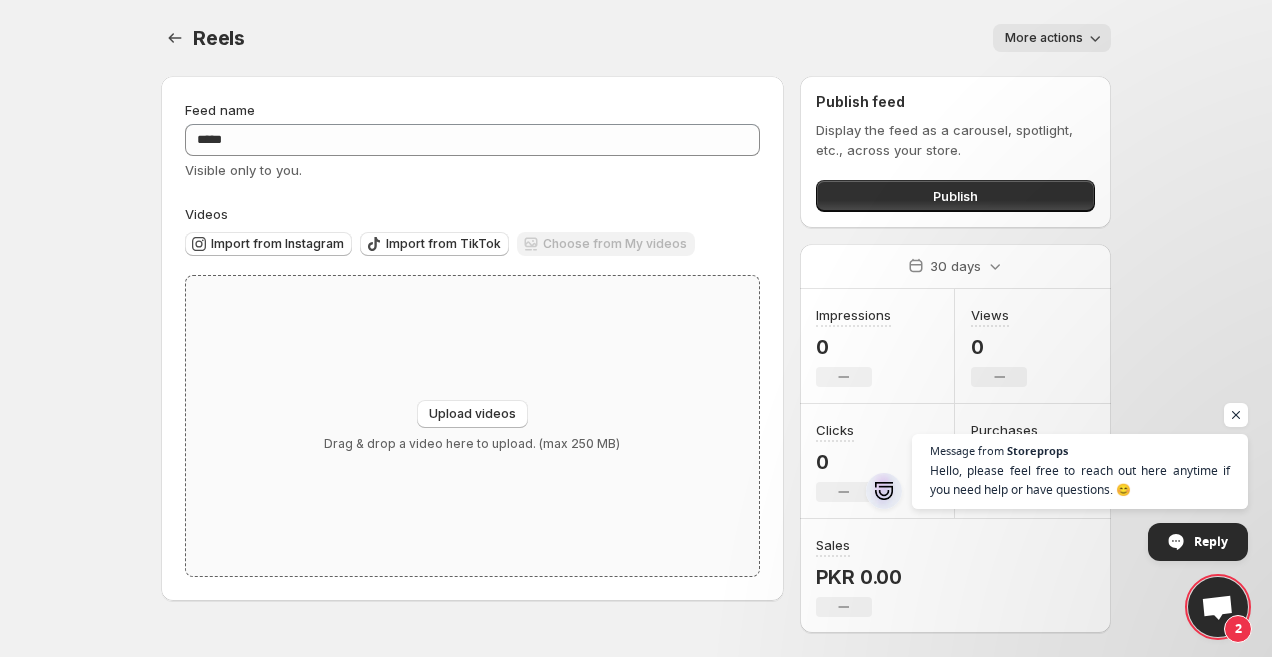 click on "Upload videos Drag & drop a video here to upload. (max 250 MB)" at bounding box center [472, 426] 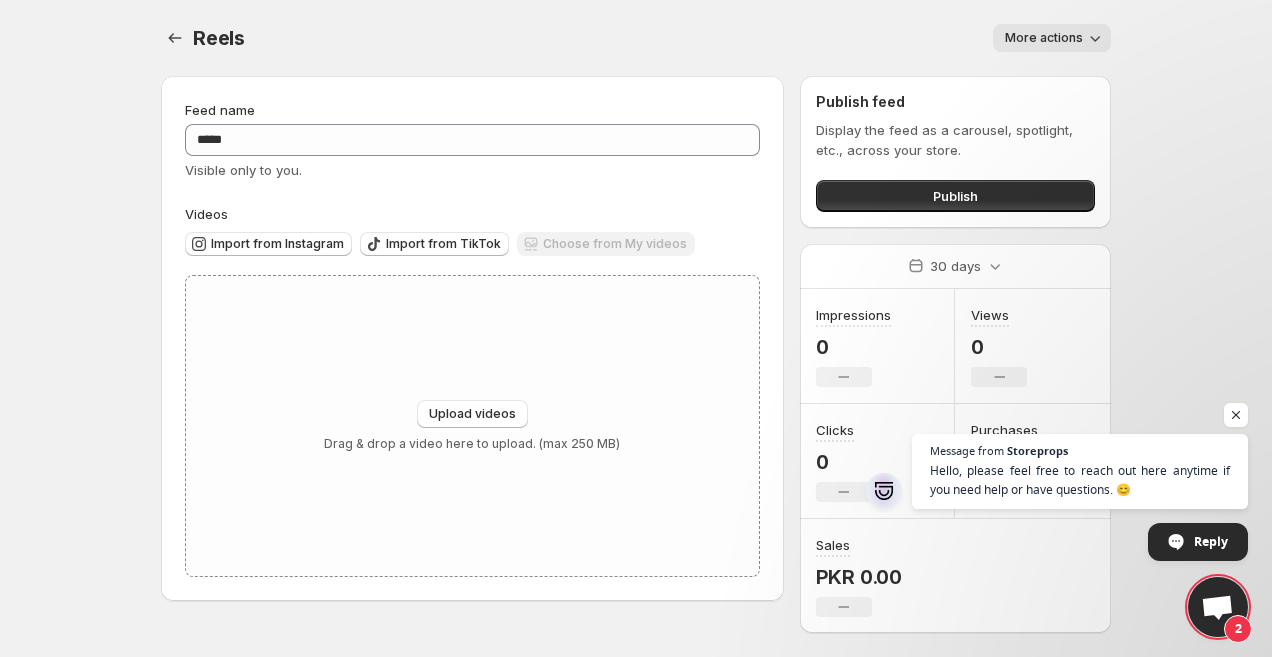 type on "**********" 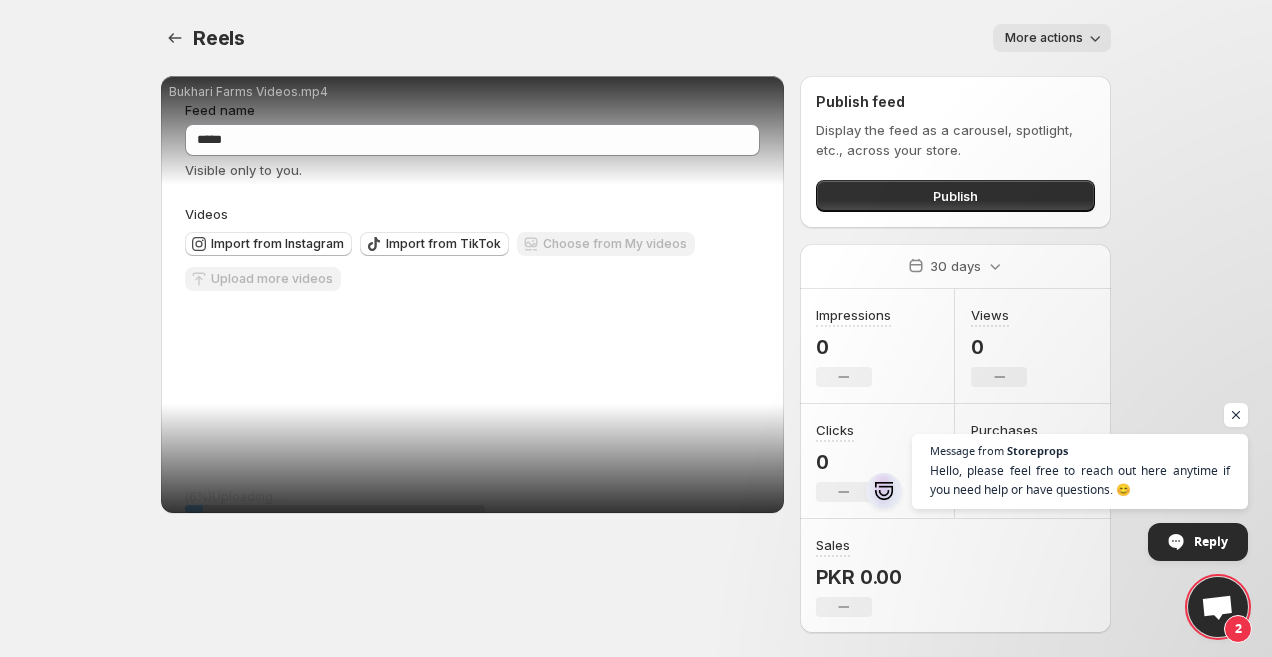 scroll, scrollTop: 22, scrollLeft: 0, axis: vertical 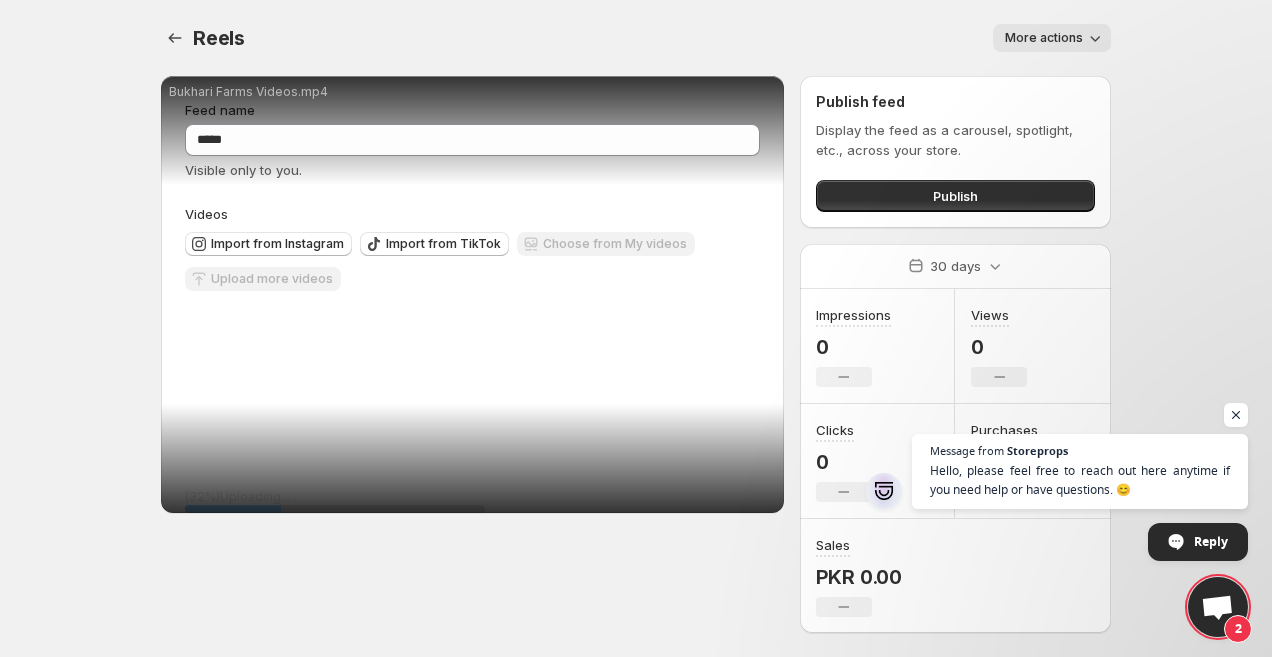 click on "More actions" at bounding box center (1052, 38) 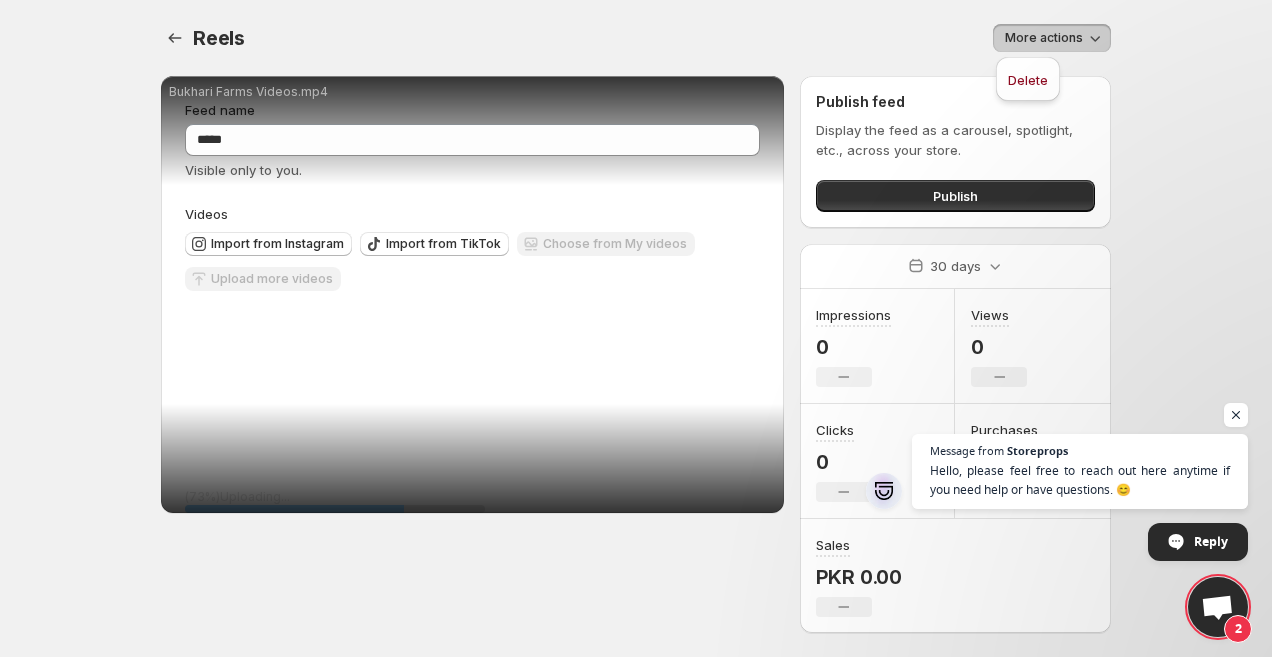 click on "More actions" at bounding box center (1052, 38) 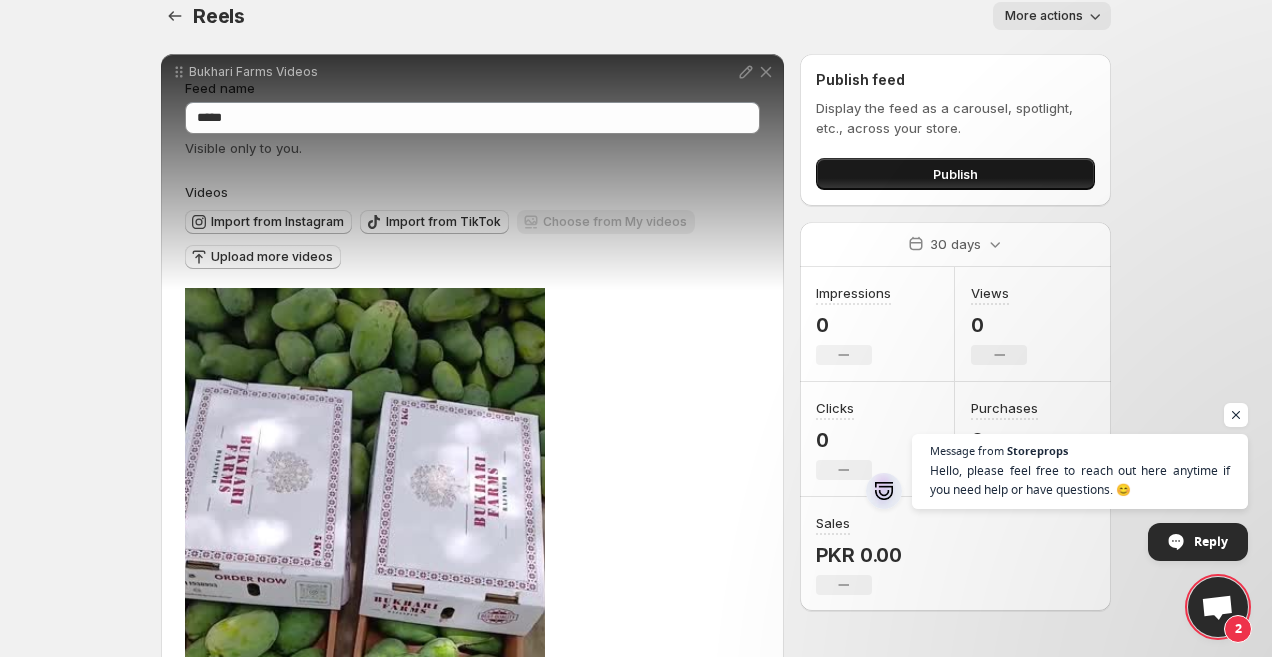 click on "Publish" at bounding box center [955, 174] 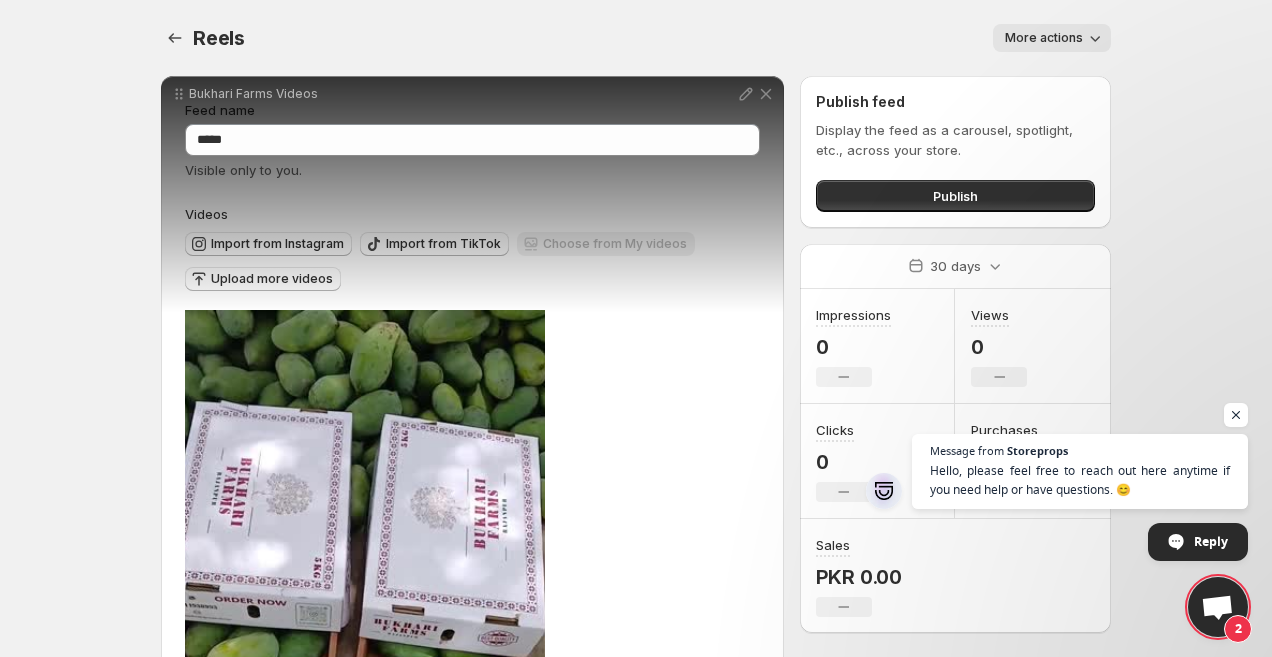 scroll, scrollTop: 22, scrollLeft: 0, axis: vertical 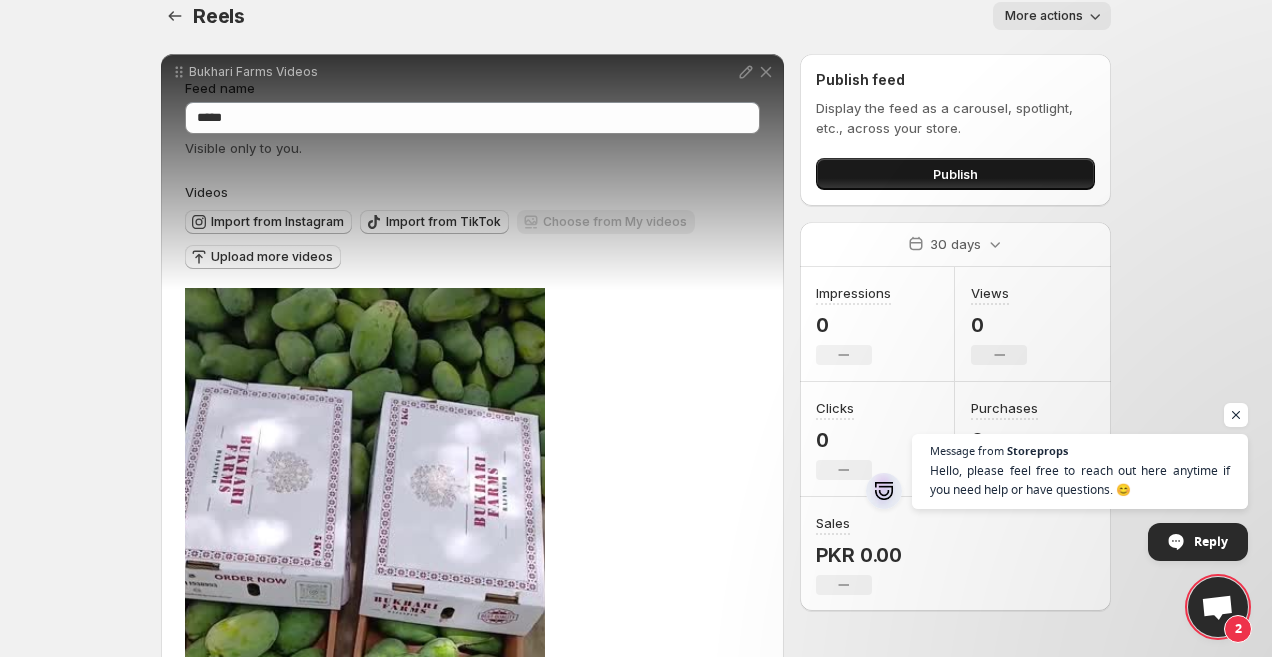 click on "Publish" at bounding box center [955, 174] 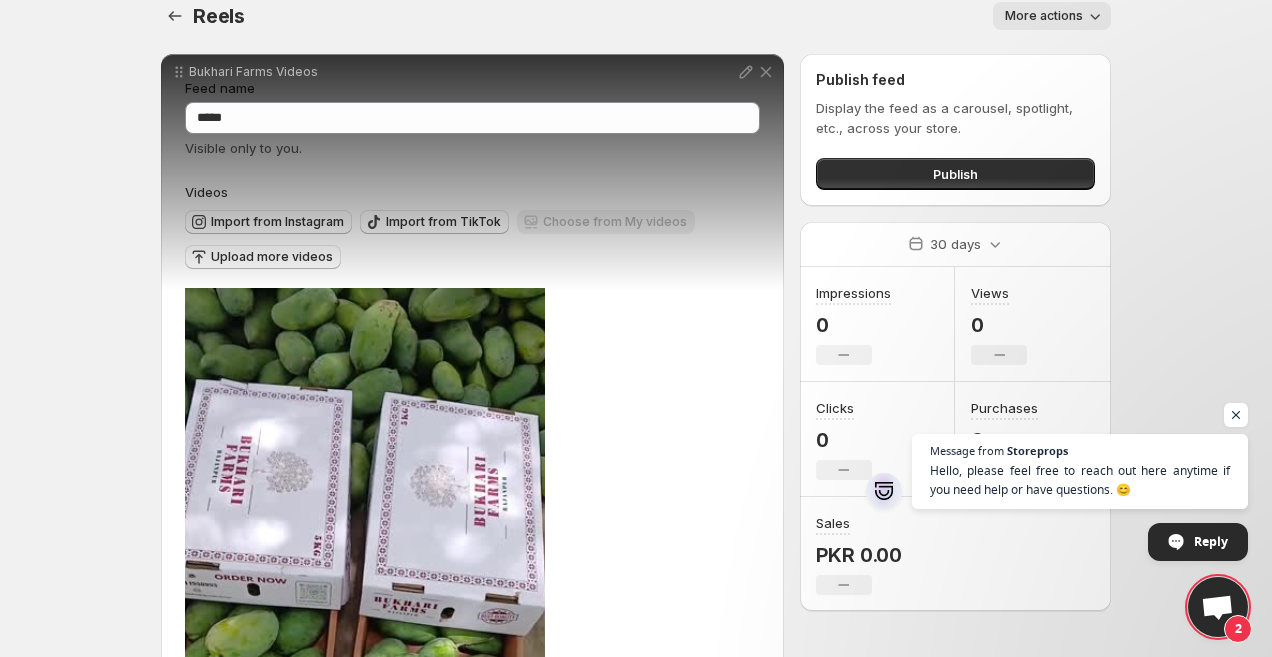 click on "More actions" at bounding box center (1052, 16) 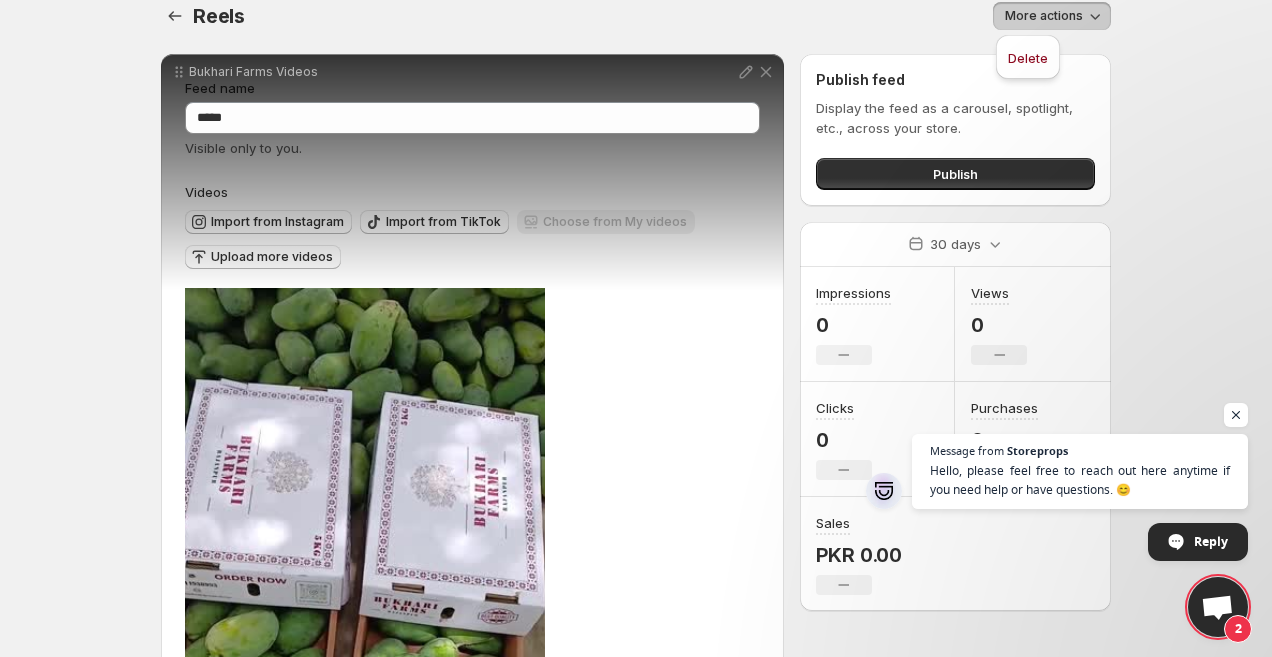 click on "More actions" at bounding box center (1052, 16) 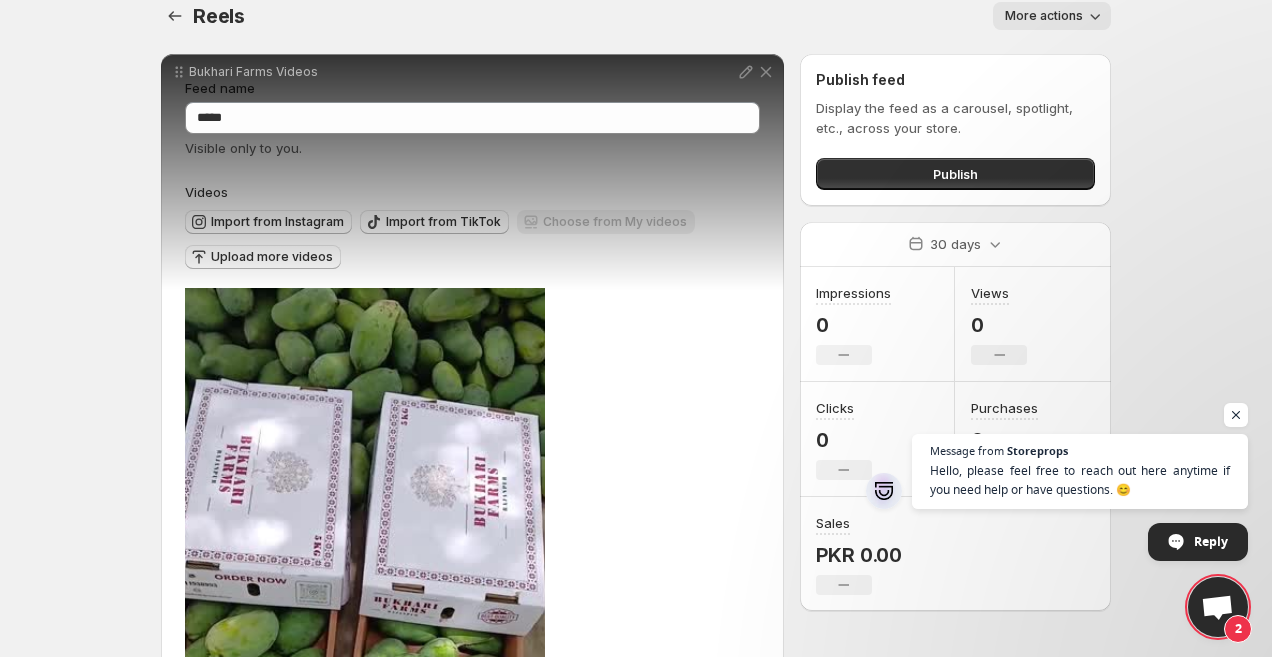 click on "Publish feed Display the feed as a carousel, spotlight, etc., across your store. Publish 30 days Impressions 0 No change Views 0 No change Clicks 0 No change Purchases 0 No change Sales PKR 0.00 No change" at bounding box center (955, 332) 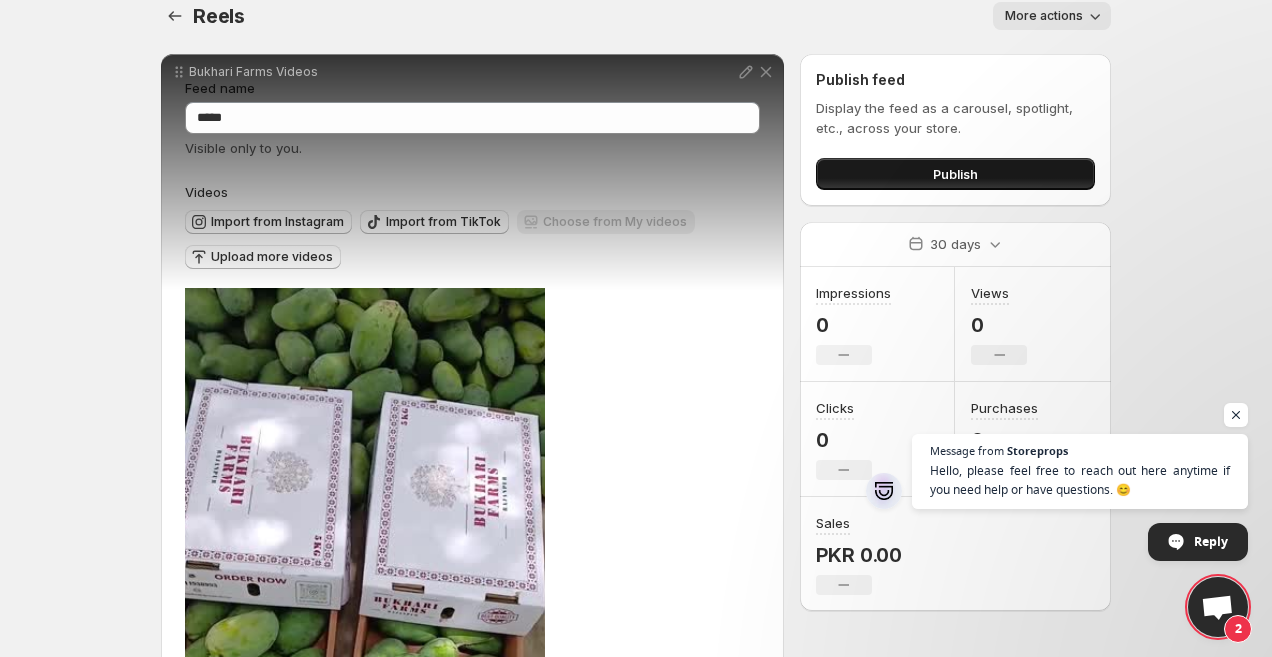 click on "Publish" at bounding box center [955, 174] 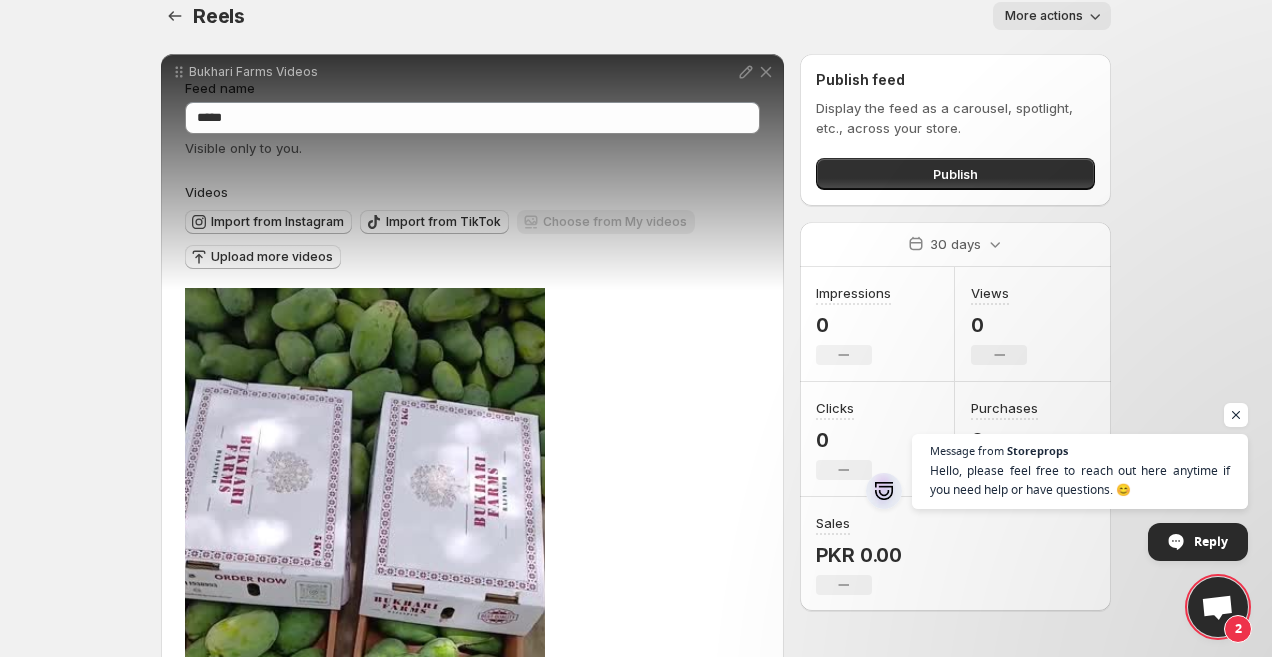 scroll, scrollTop: 0, scrollLeft: 0, axis: both 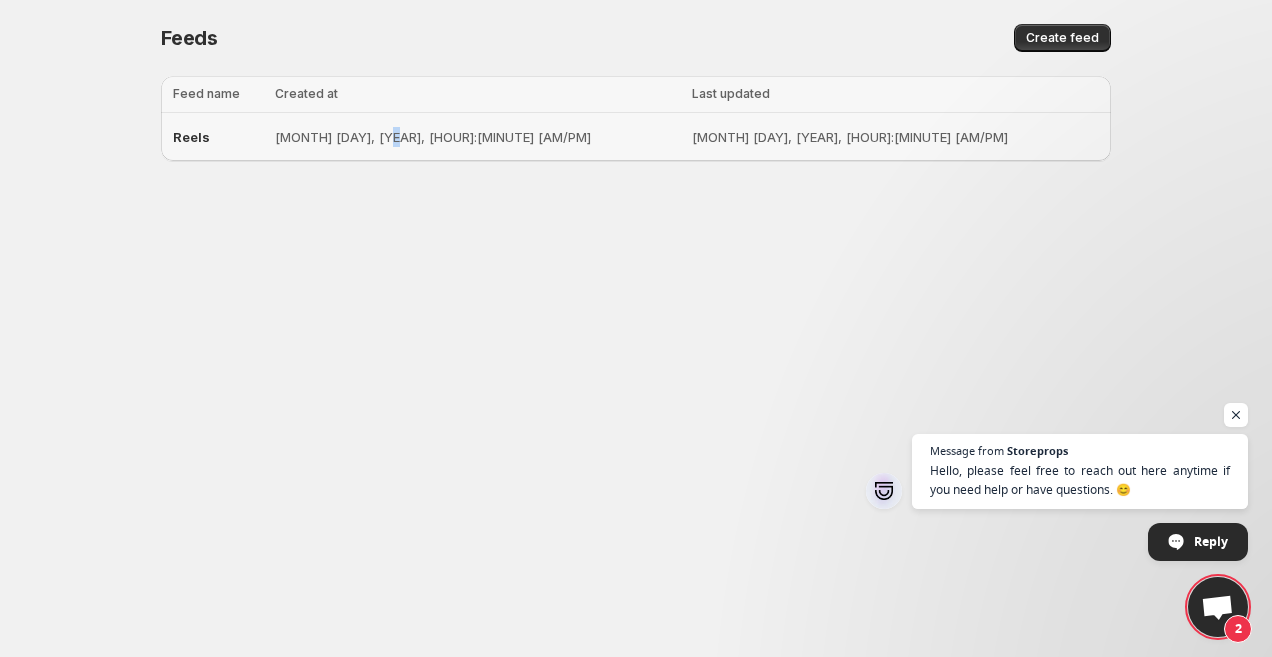 click on "[MONTH] [DAY], [YEAR], [HOUR]:[MINUTE] [AM/PM]" at bounding box center (477, 137) 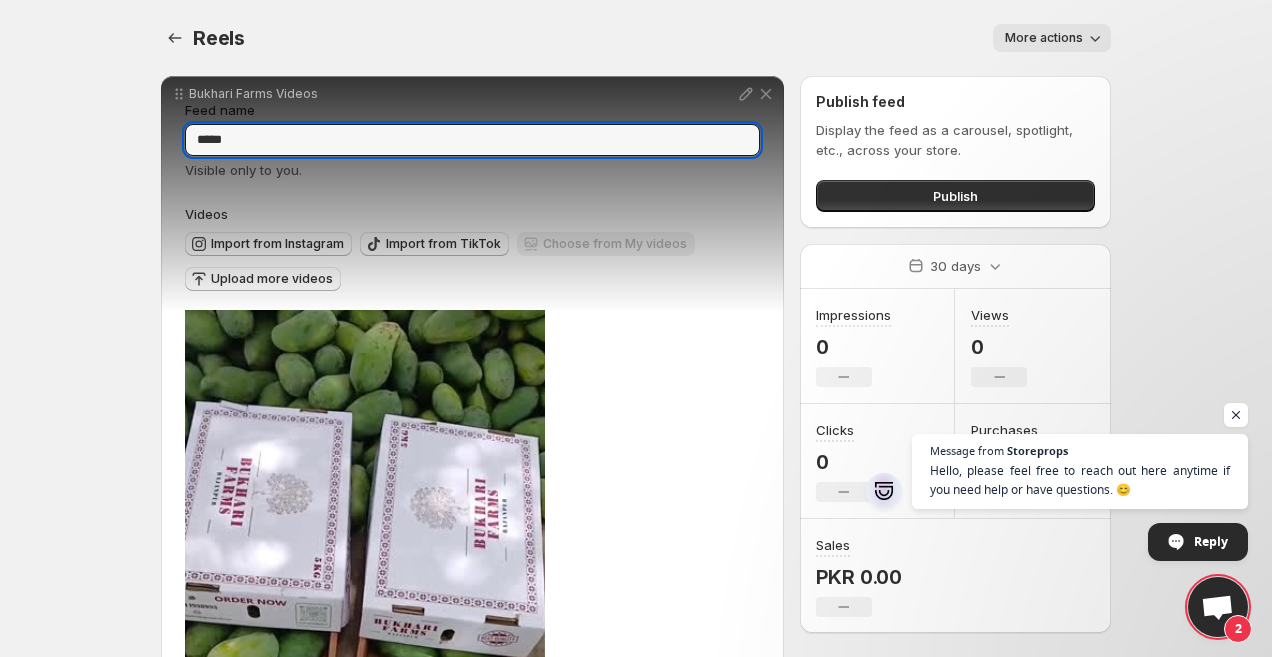 click on "**********" at bounding box center (472, 548) 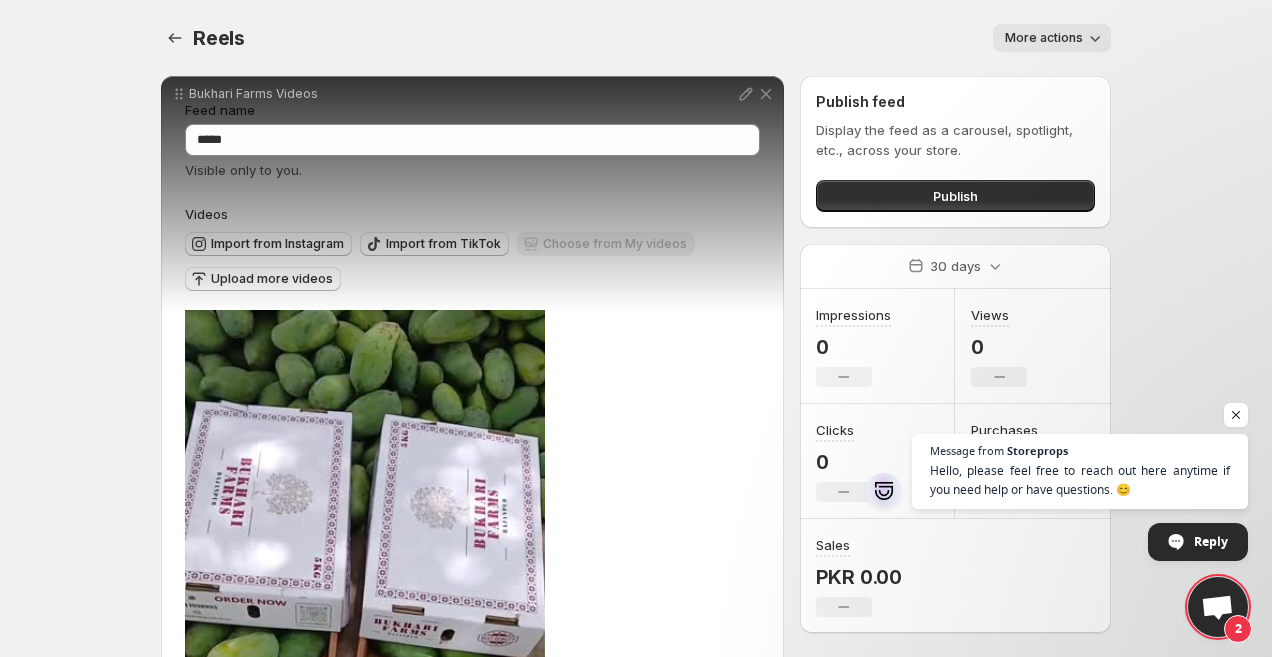 scroll, scrollTop: 22, scrollLeft: 0, axis: vertical 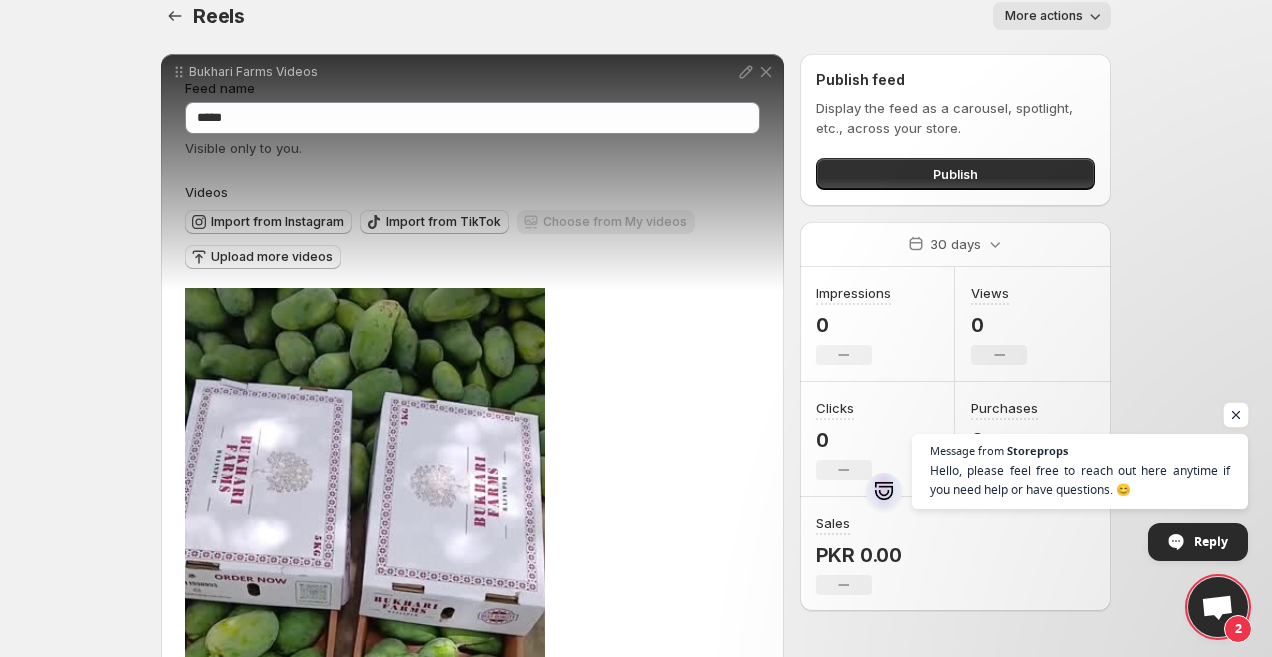 click at bounding box center [1236, 415] 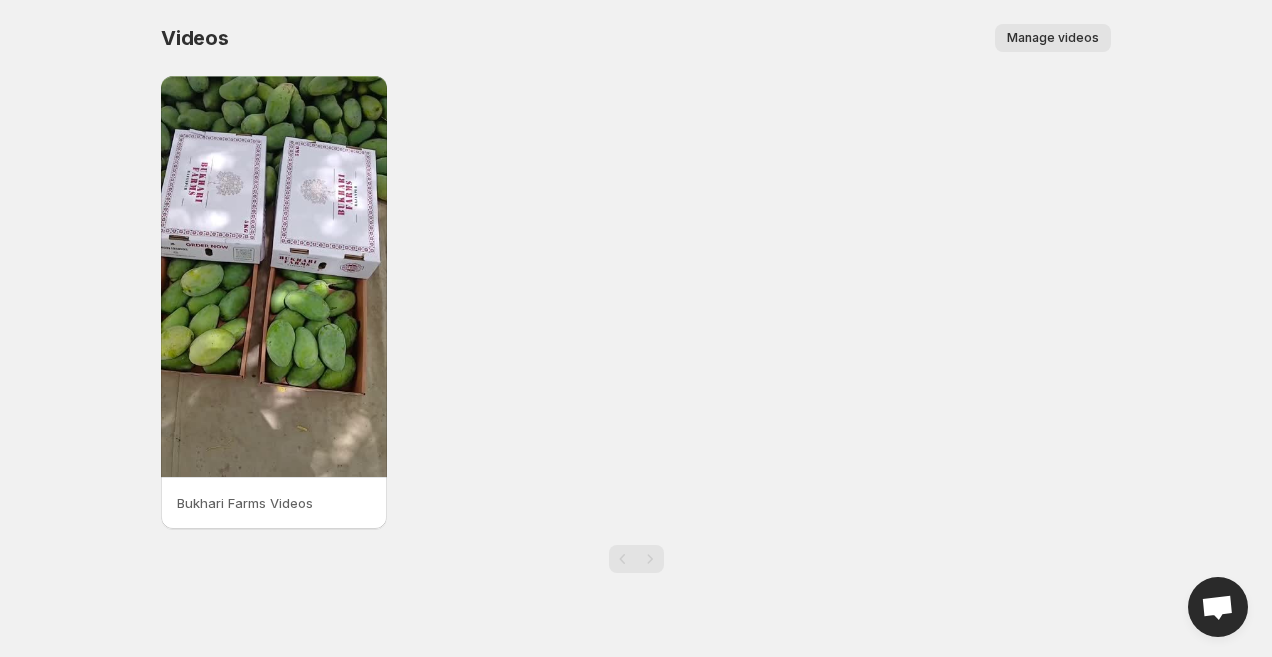 scroll, scrollTop: 0, scrollLeft: 0, axis: both 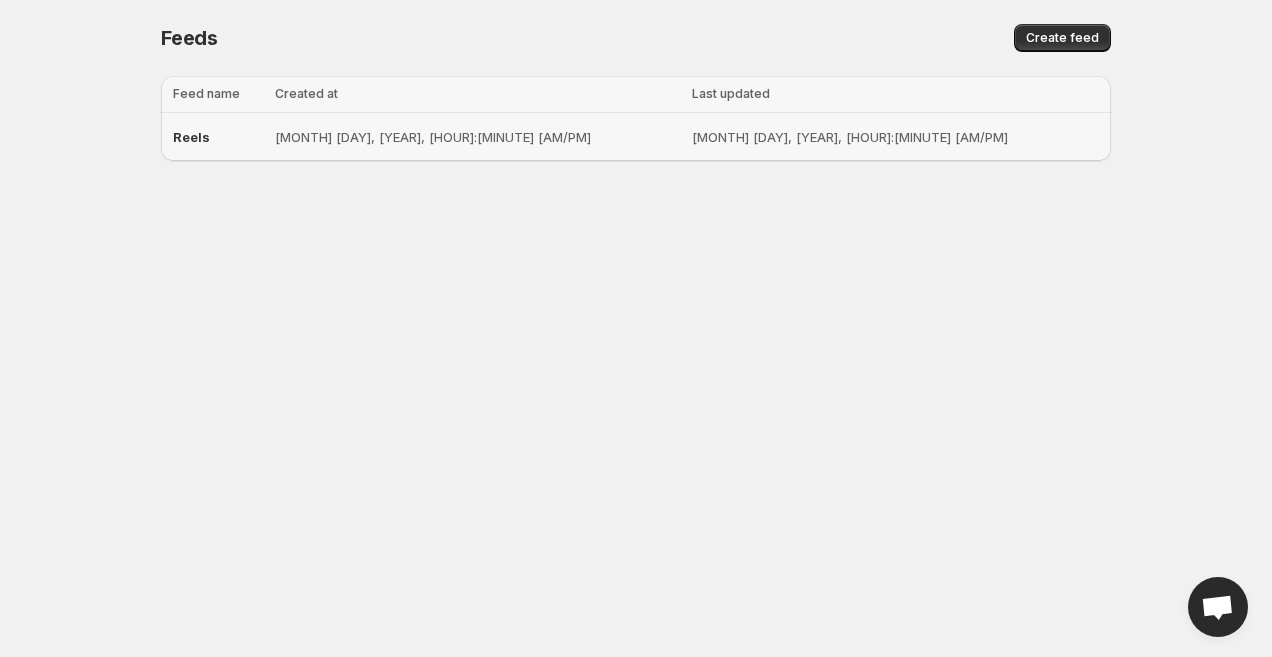 click on "Loading tables… Loading tables… Feed name Created at Last updated Select table 0 selected Feed name Created at Last updated Reels [MONTH] [DAY], [YEAR], [HOUR]:[MINUTE] [AM/PM] [MONTH] [DAY], [YEAR], [HOUR]:[MINUTE] [AM/PM]" at bounding box center [628, 134] 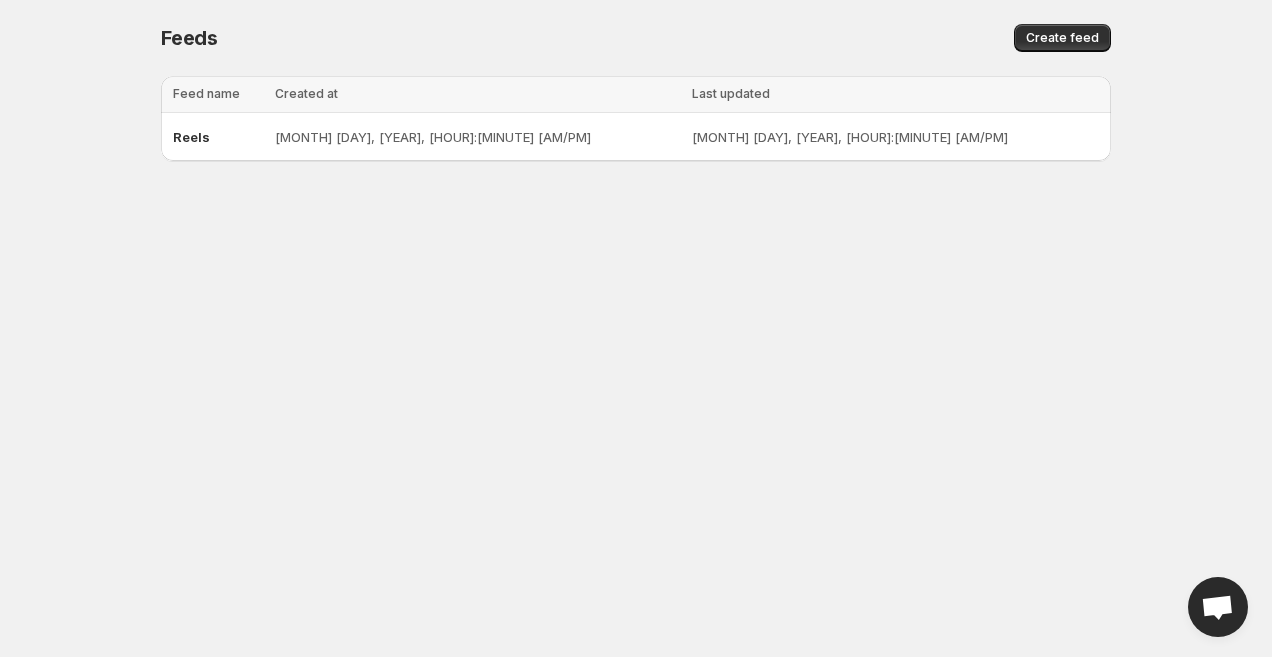 click on "Reels" at bounding box center (218, 137) 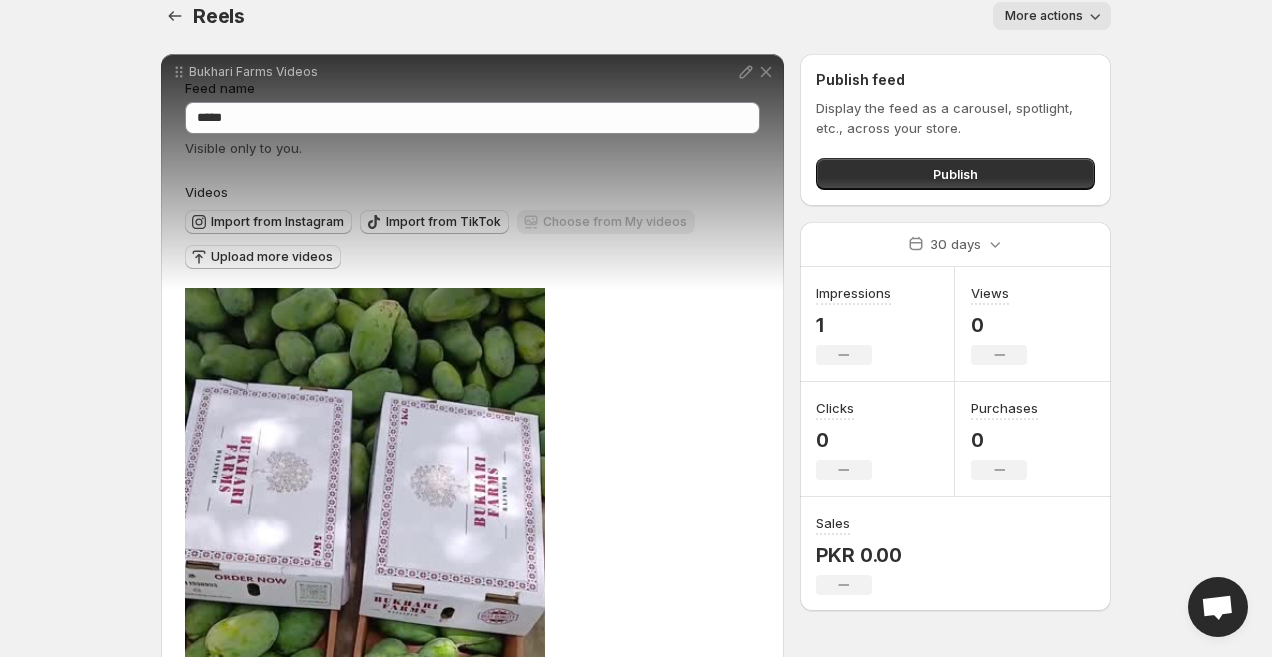 scroll, scrollTop: 0, scrollLeft: 0, axis: both 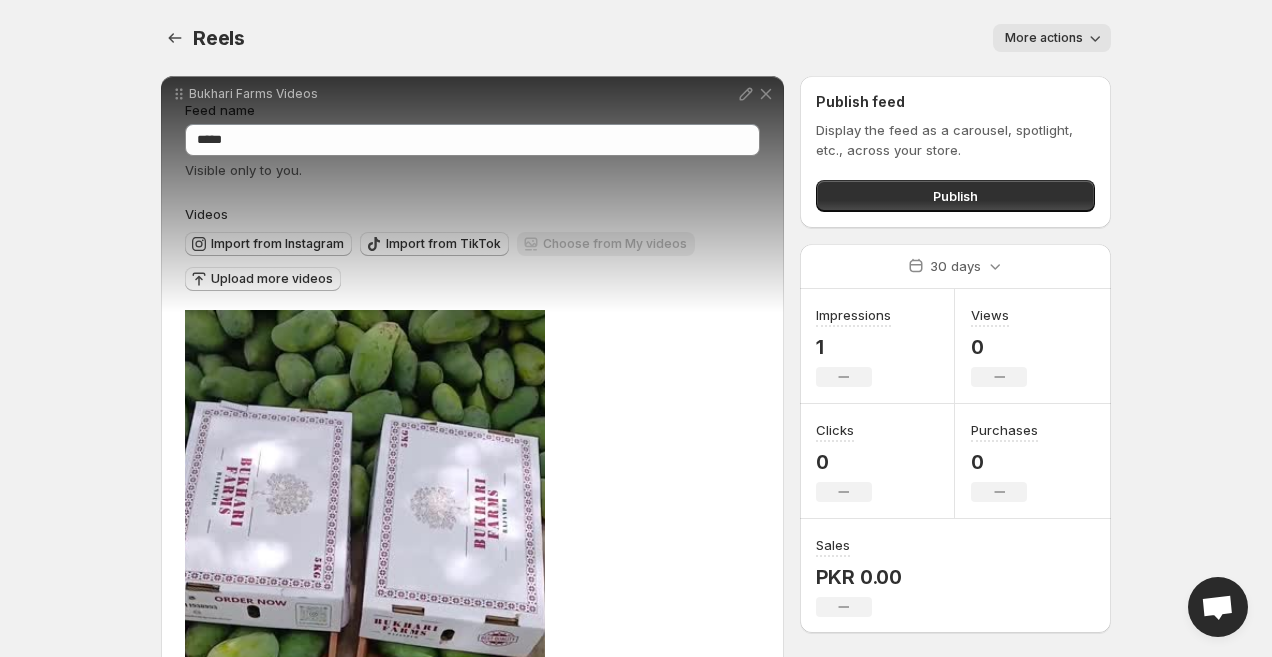 click on "More actions" at bounding box center [1044, 38] 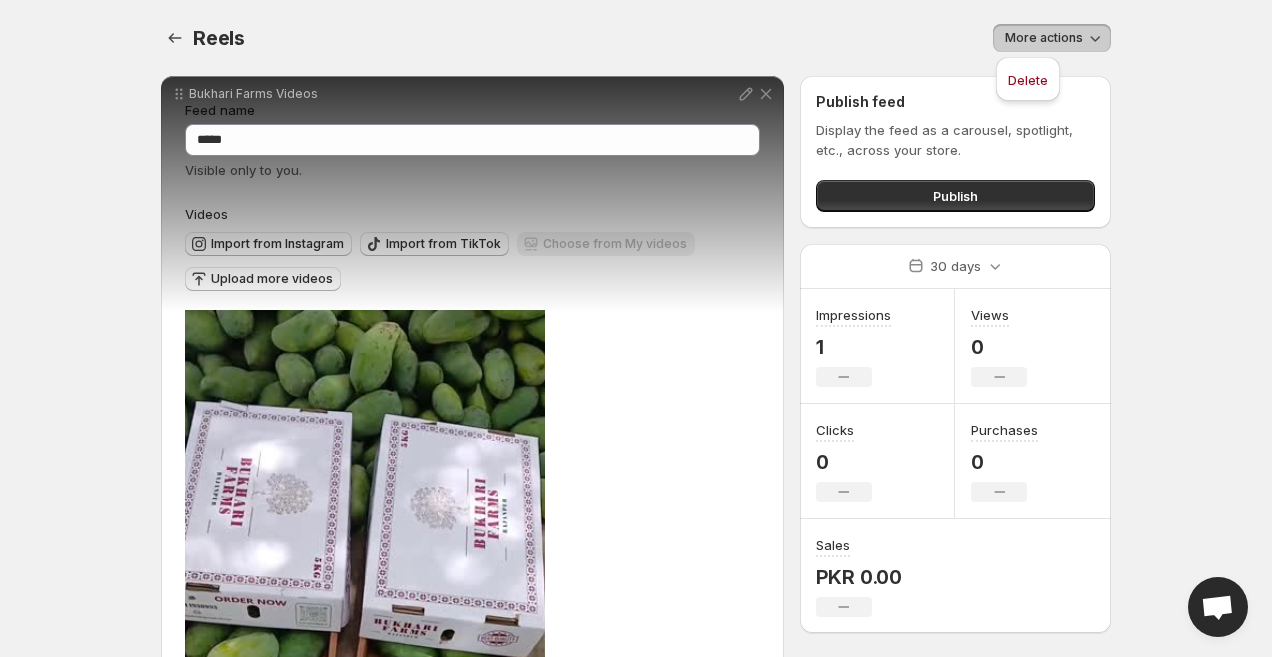 click on "**********" at bounding box center [472, 653] 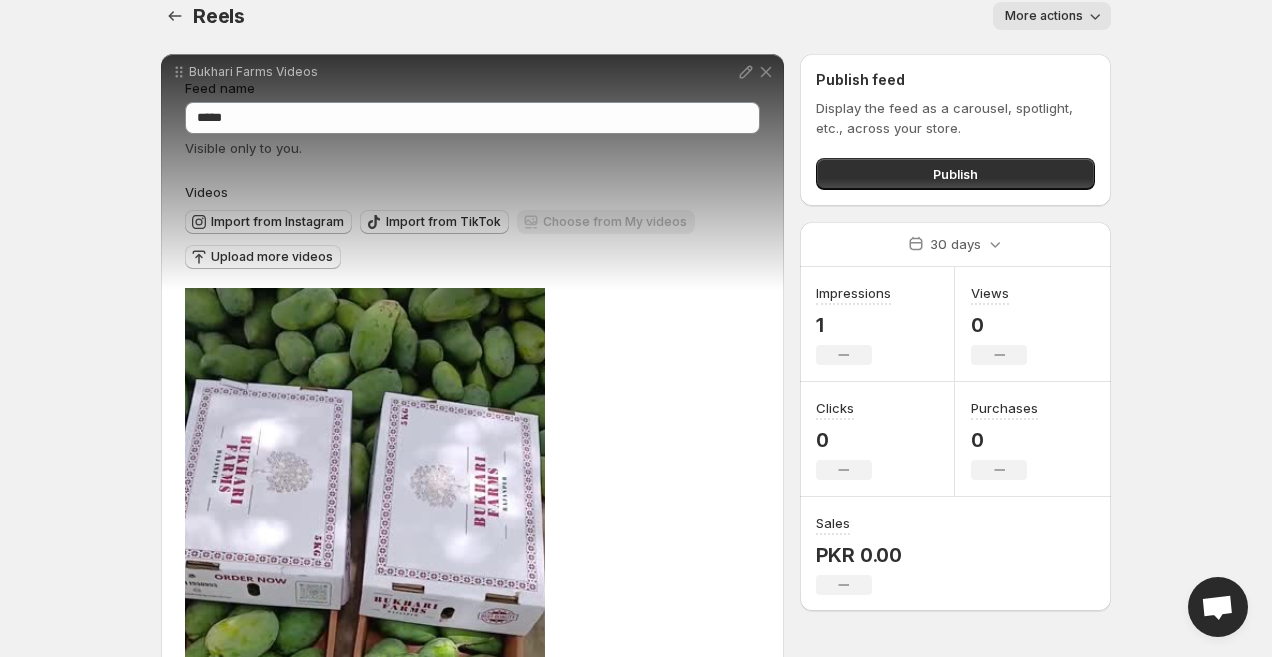 scroll, scrollTop: 0, scrollLeft: 0, axis: both 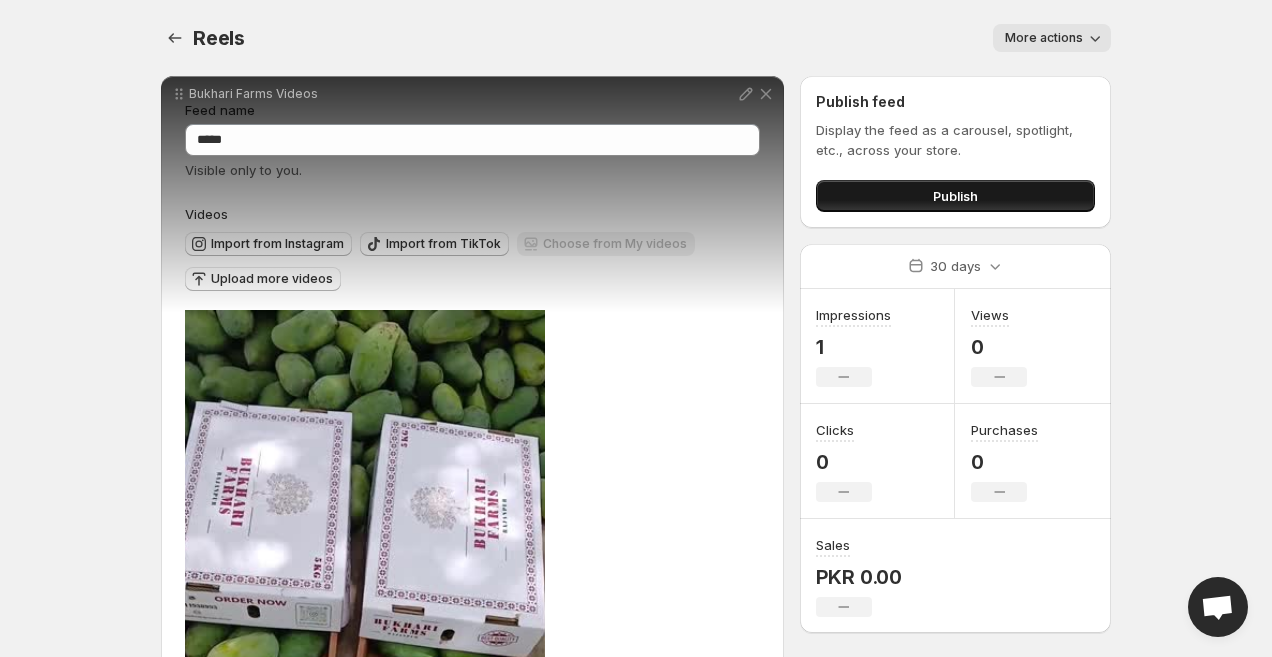 click on "Publish" at bounding box center [955, 196] 